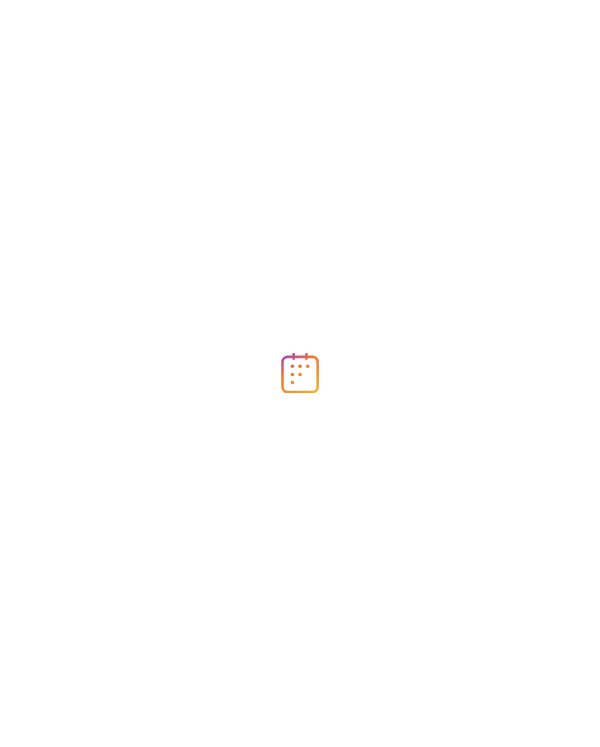 scroll, scrollTop: 0, scrollLeft: 0, axis: both 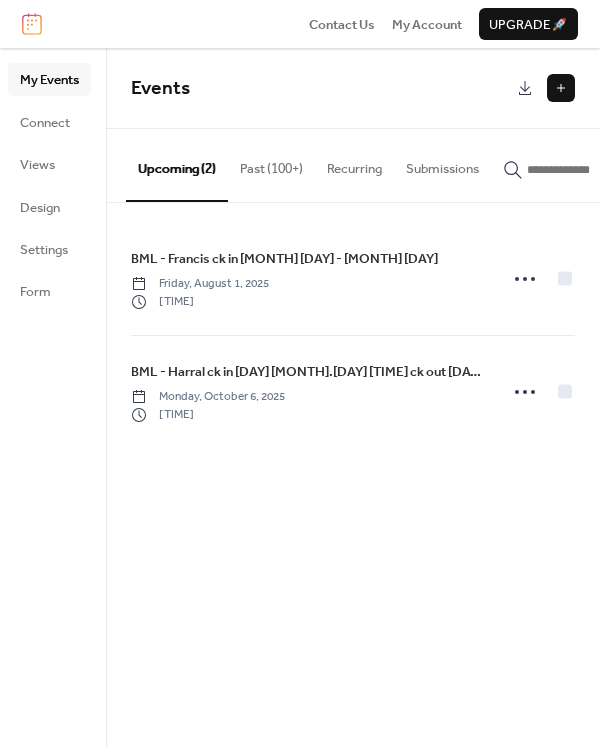 click at bounding box center [561, 88] 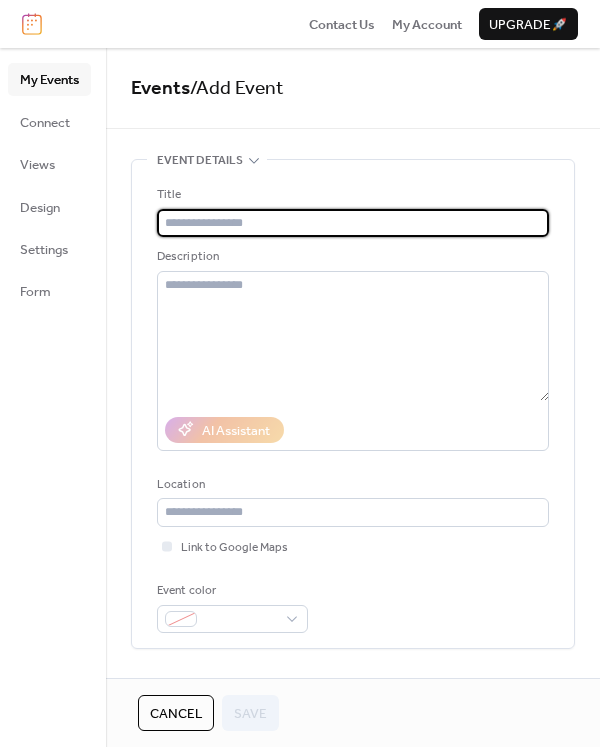 click at bounding box center (353, 223) 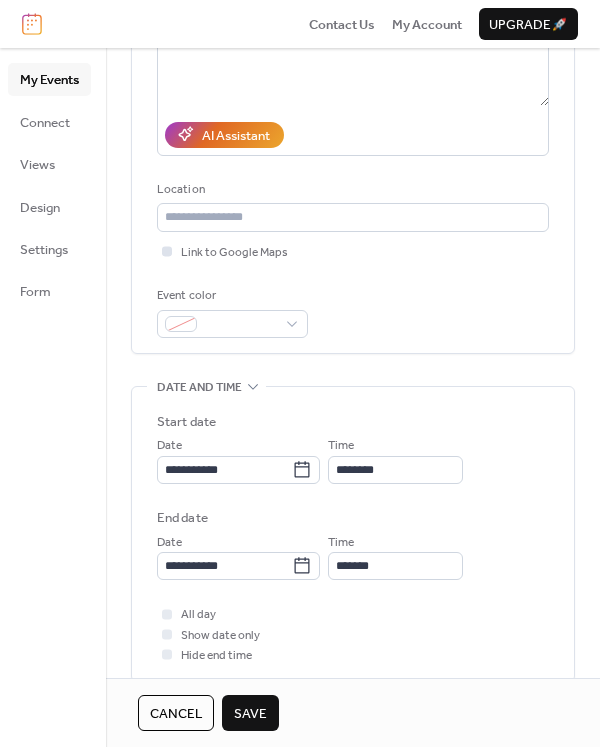 scroll, scrollTop: 300, scrollLeft: 0, axis: vertical 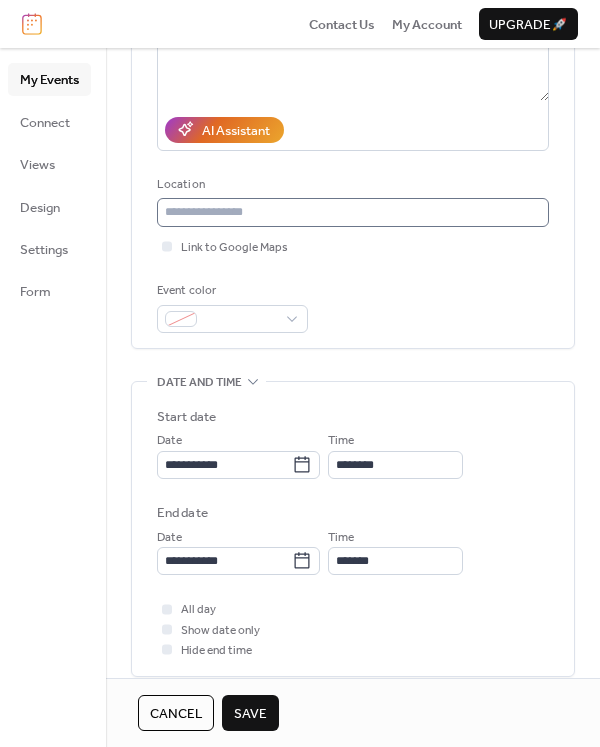 type on "**********" 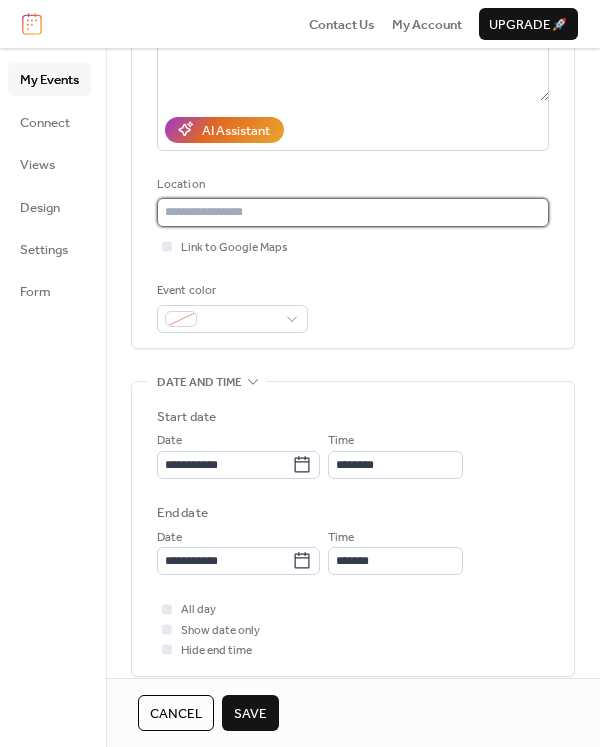 click at bounding box center [353, 212] 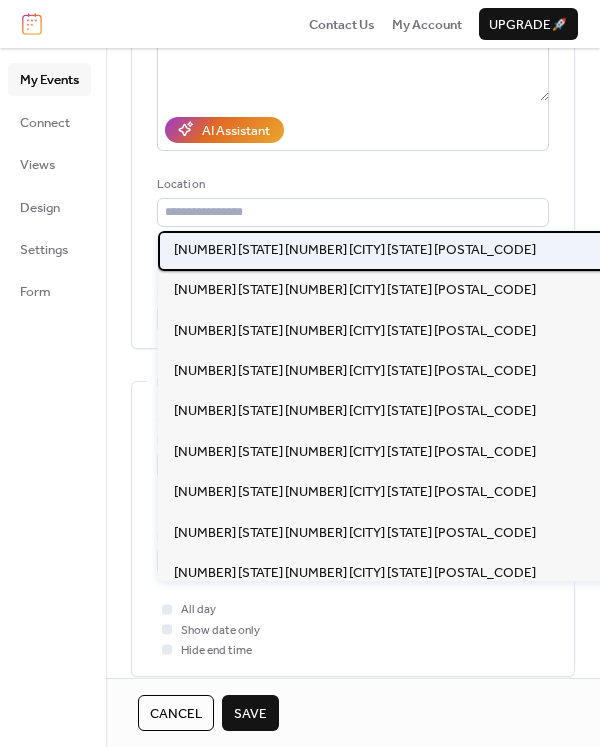 click on "[NUMBER] [STATE] [NUMBER] [CITY] [STATE] [POSTAL_CODE]" at bounding box center (355, 250) 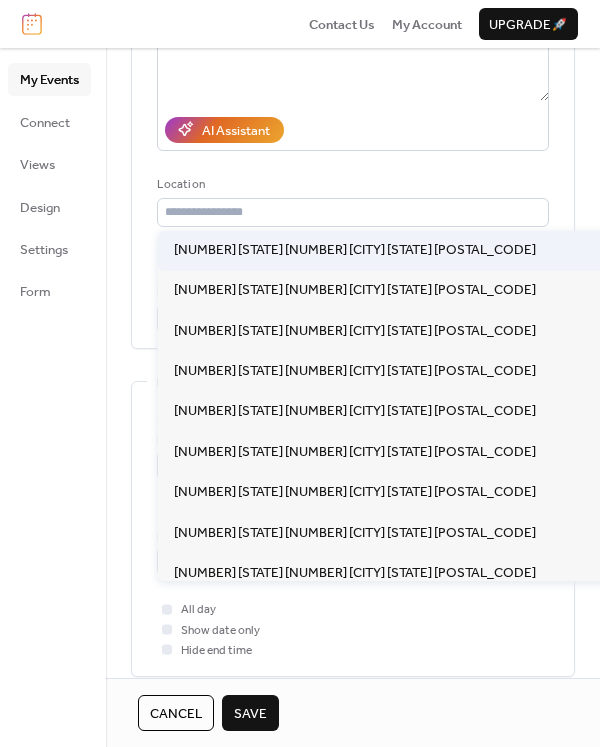 type on "**********" 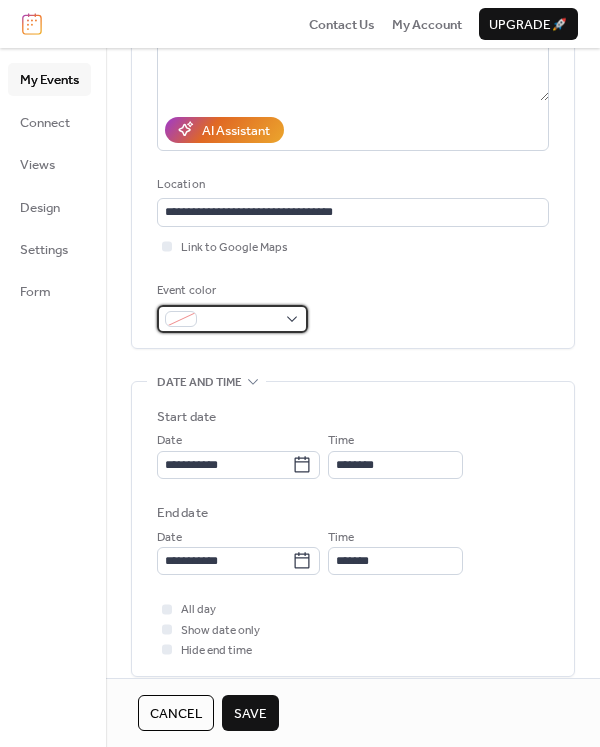 click at bounding box center [240, 320] 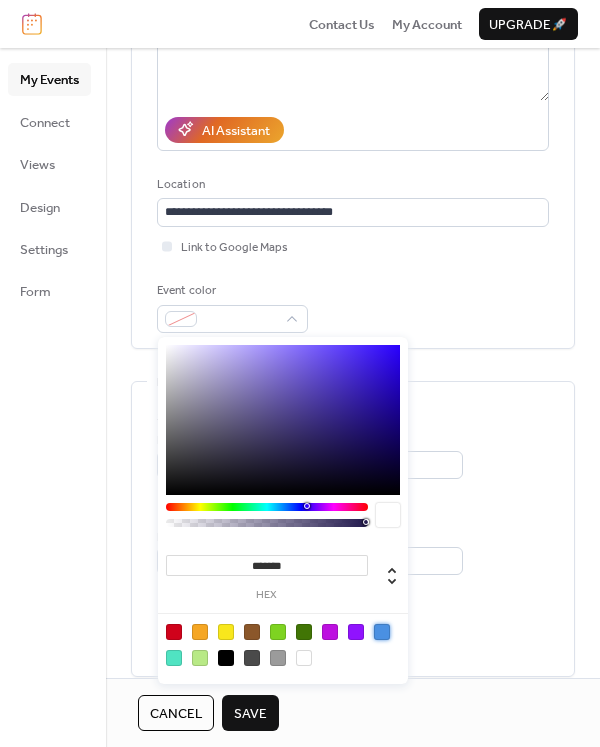 click at bounding box center (382, 632) 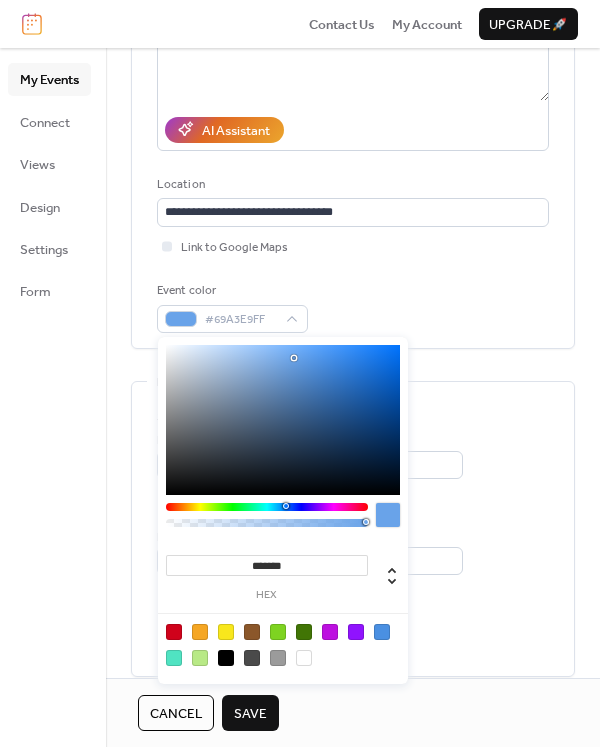 type on "*******" 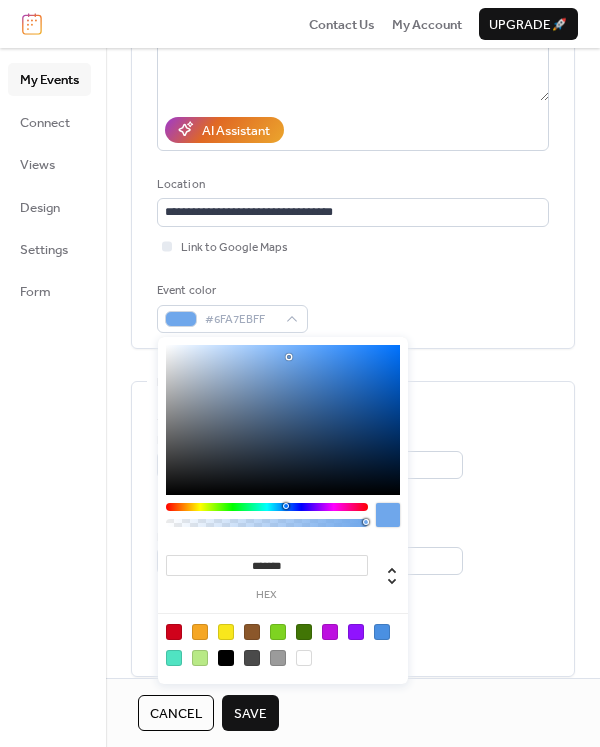drag, startPoint x: 321, startPoint y: 361, endPoint x: 289, endPoint y: 357, distance: 32.24903 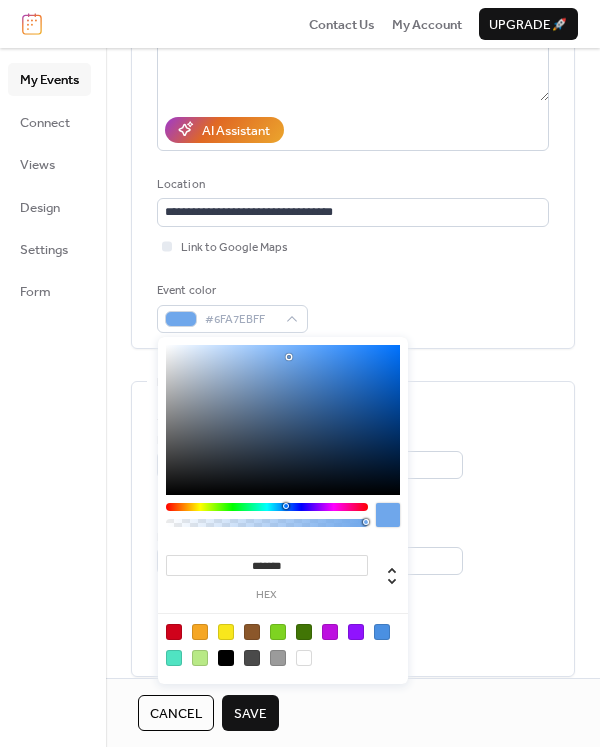 click at bounding box center [388, 515] 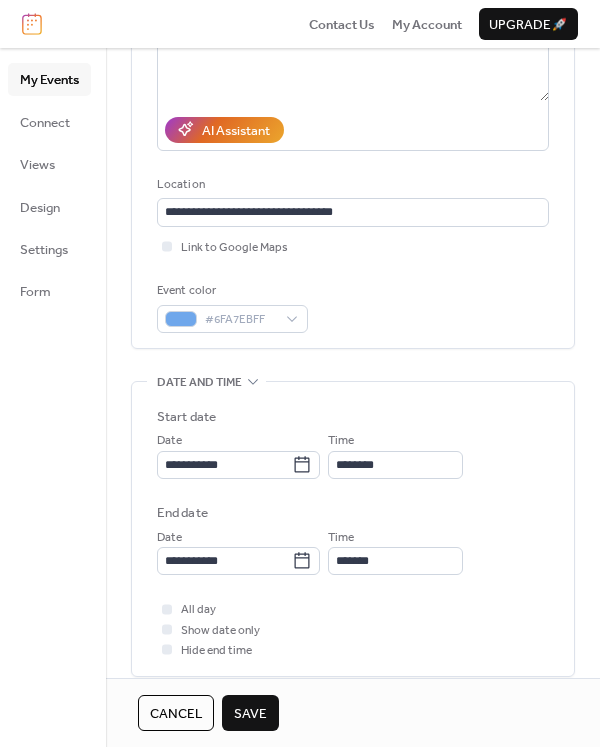 click on "Save" at bounding box center [250, 714] 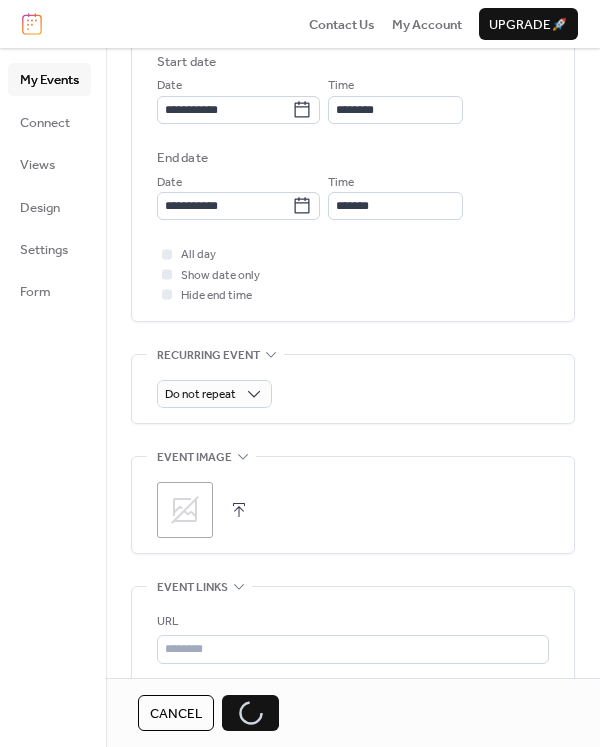 scroll, scrollTop: 700, scrollLeft: 0, axis: vertical 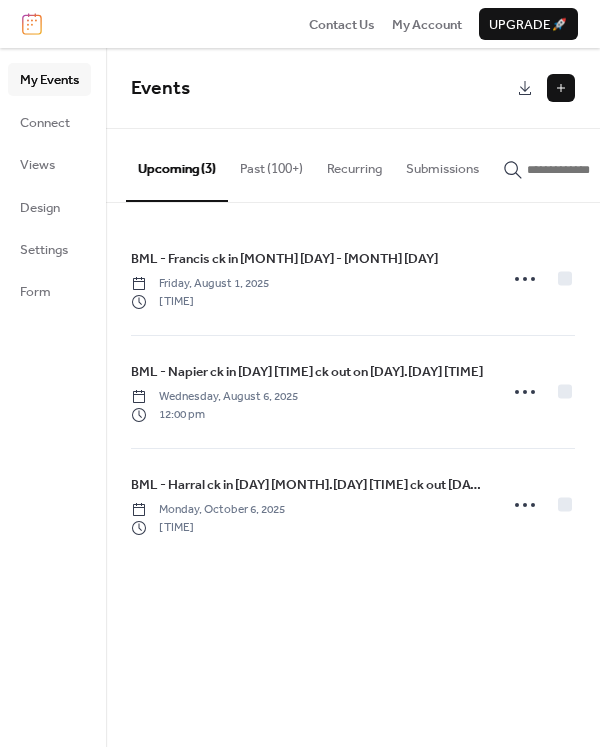 click on "Events" at bounding box center [353, 88] 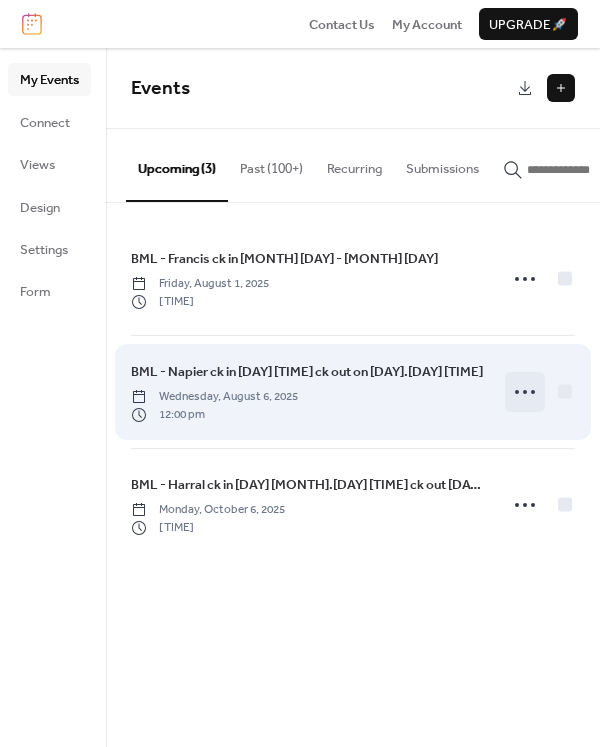 click 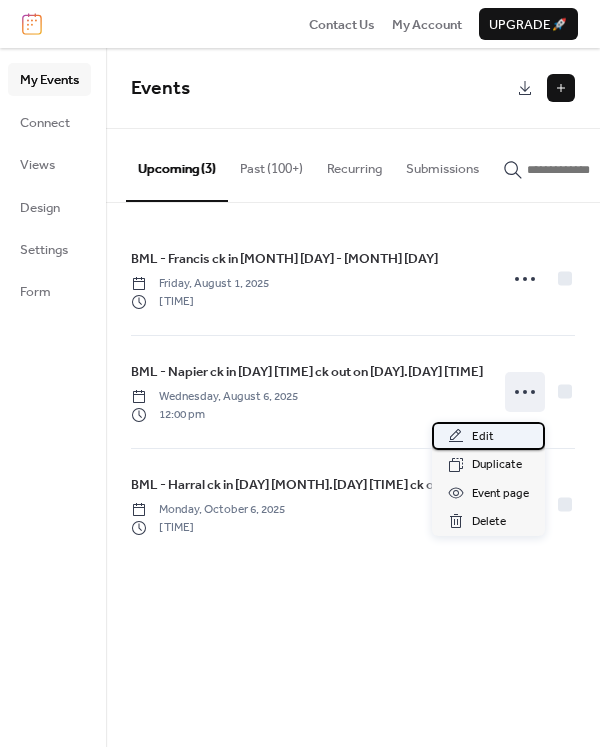 click on "Edit" at bounding box center [483, 437] 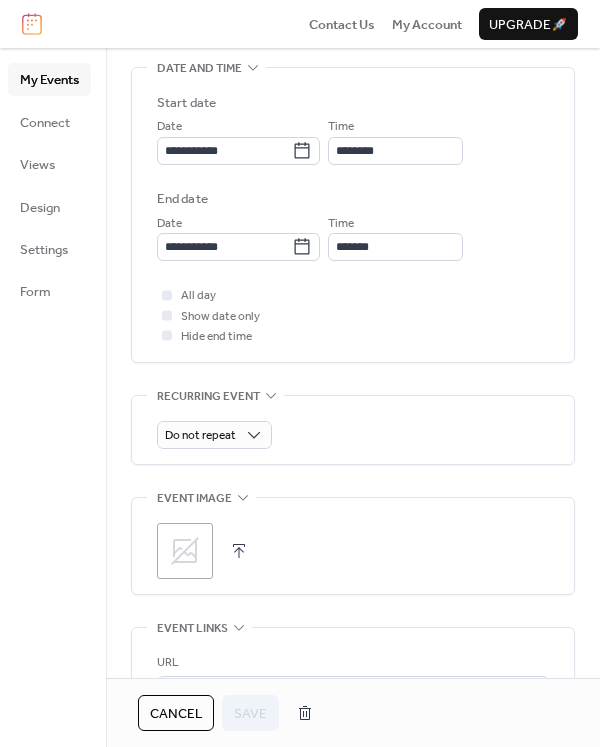 scroll, scrollTop: 700, scrollLeft: 0, axis: vertical 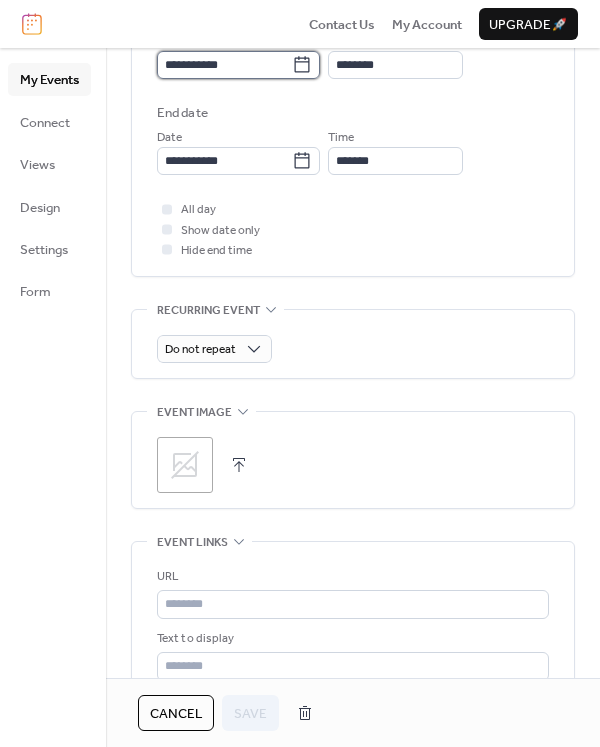 click on "**********" at bounding box center (224, 65) 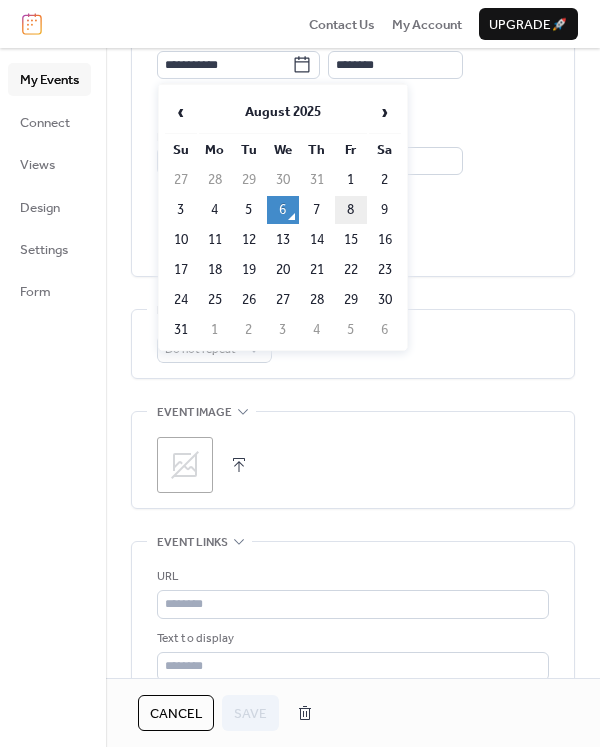 click on "8" at bounding box center (351, 210) 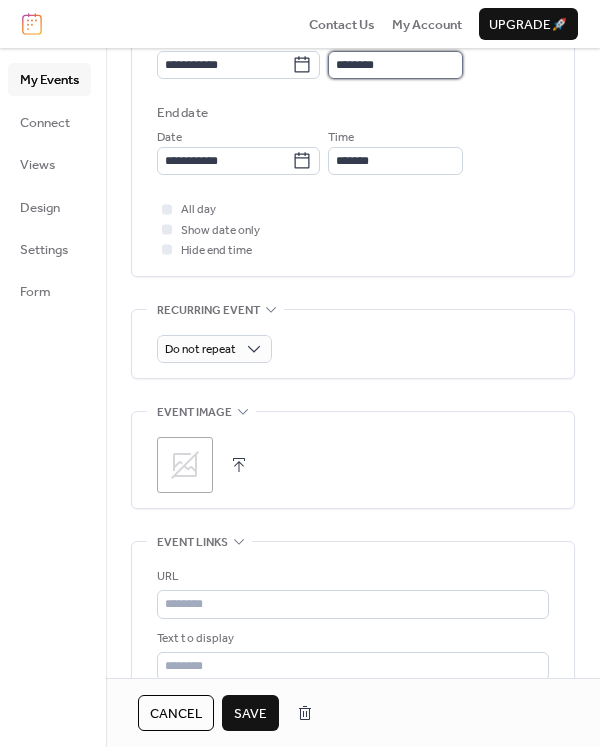 click on "********" at bounding box center (395, 65) 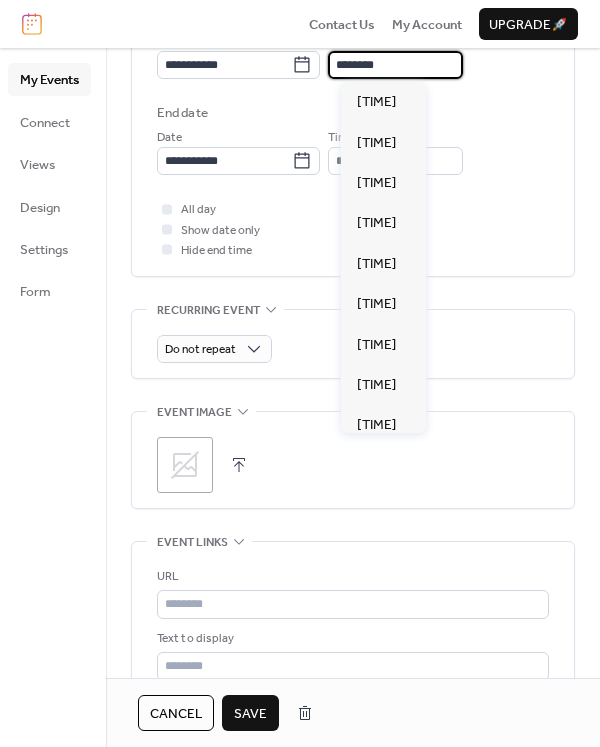 scroll, scrollTop: 1940, scrollLeft: 0, axis: vertical 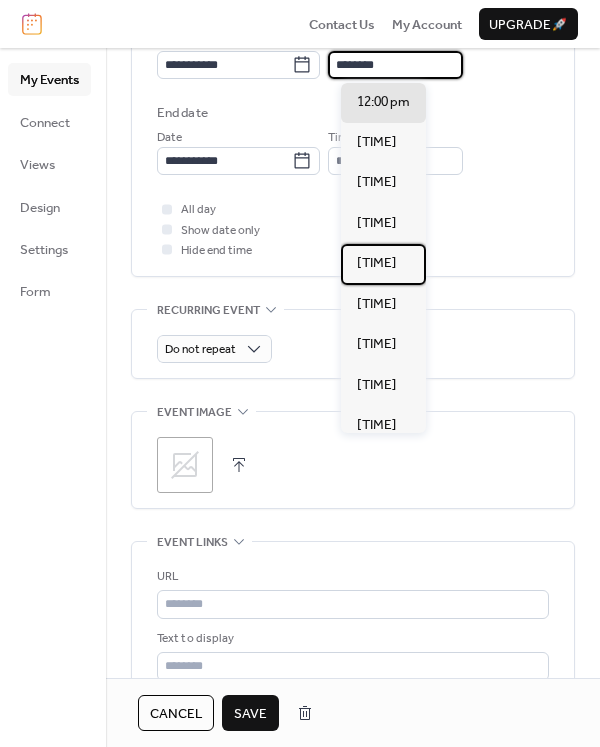 click on "[TIME]" at bounding box center (376, 263) 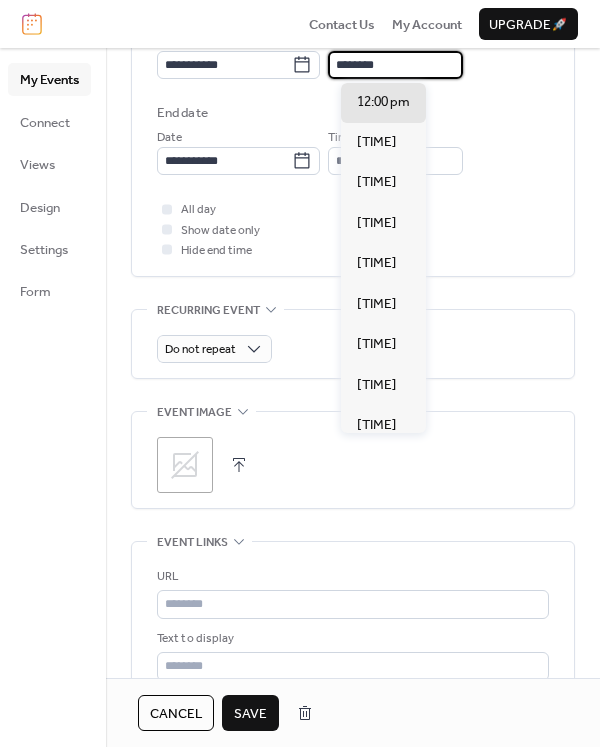 type on "*******" 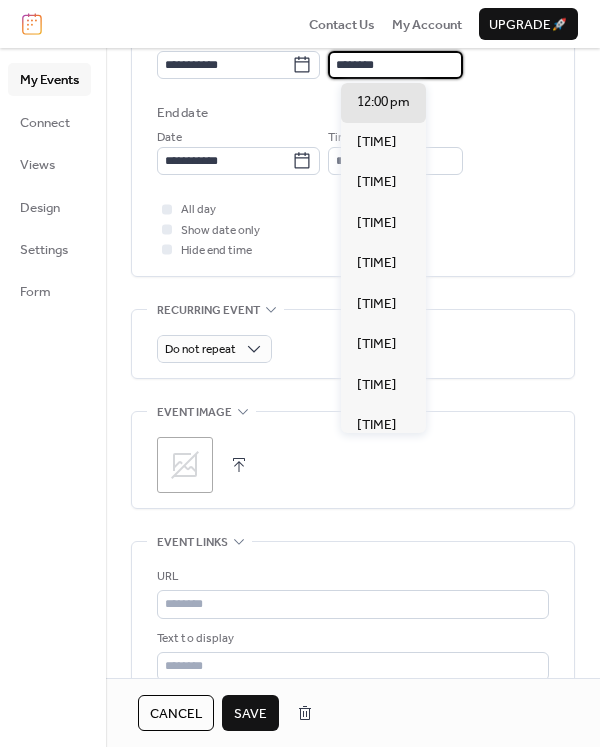 type on "*******" 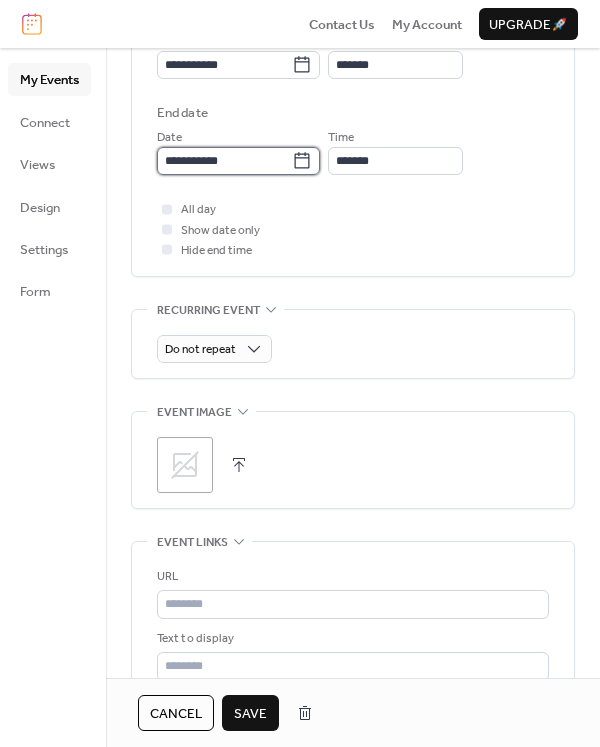 click on "**********" at bounding box center (224, 161) 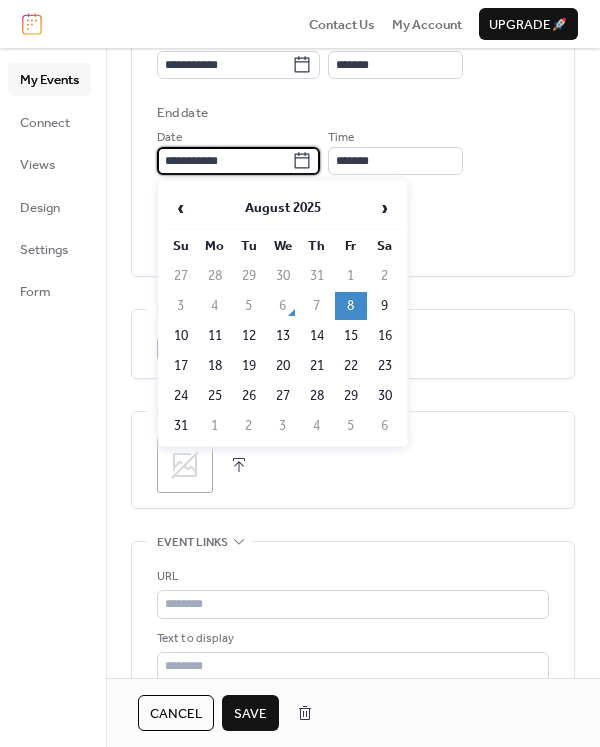 click on "10" at bounding box center [181, 336] 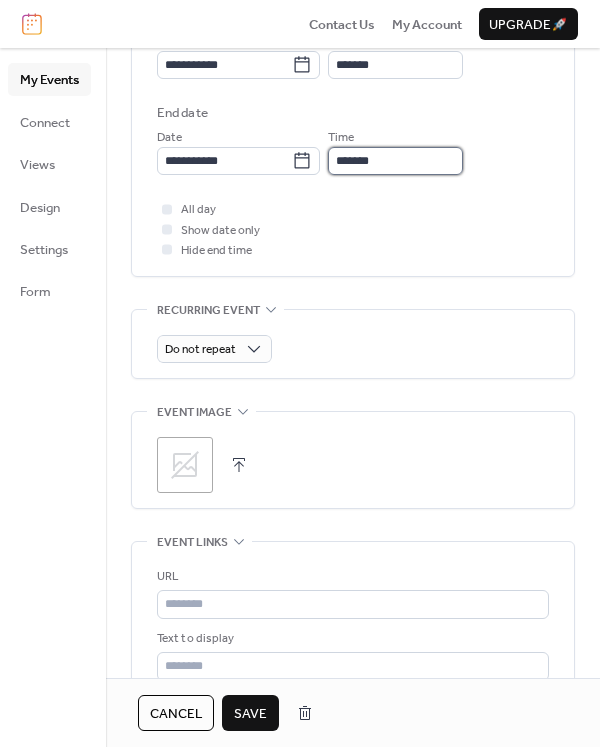 click on "*******" at bounding box center (395, 161) 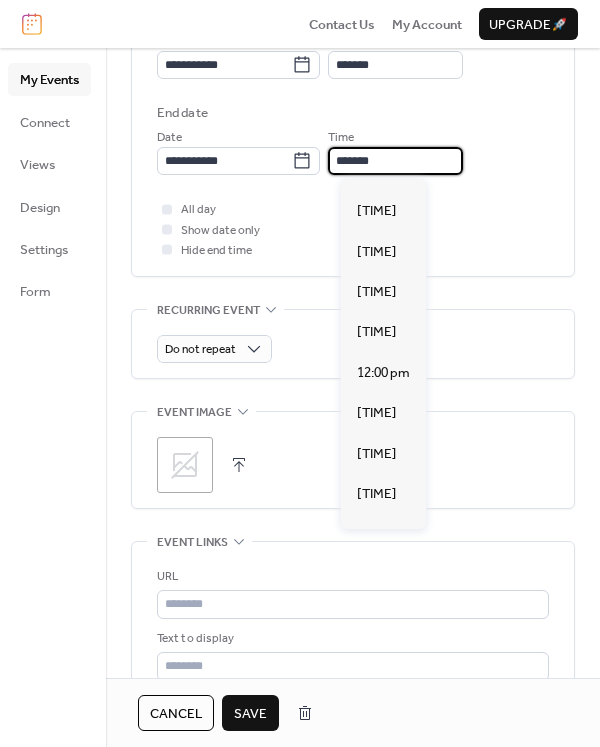 scroll, scrollTop: 1763, scrollLeft: 0, axis: vertical 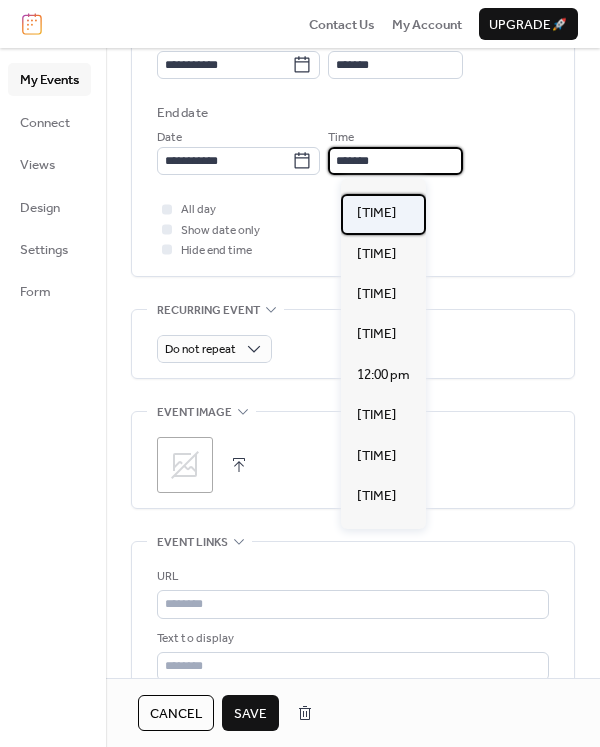 click on "[TIME]" at bounding box center (376, 213) 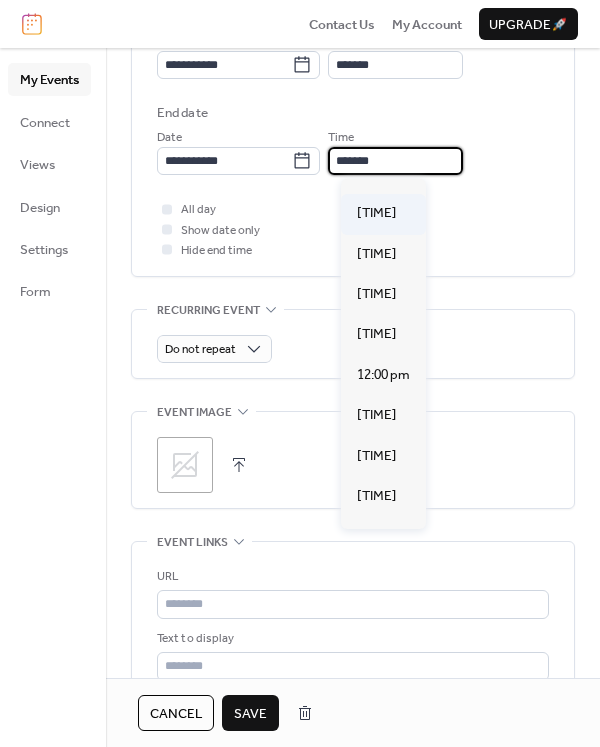 type on "********" 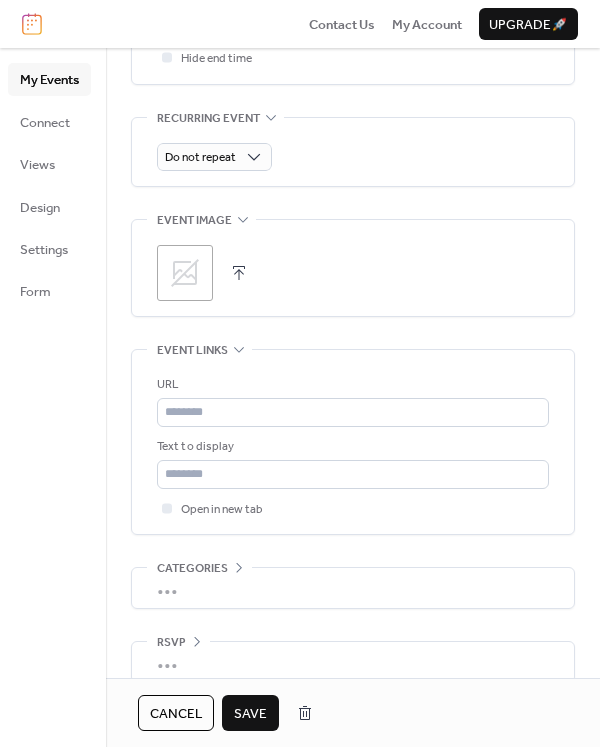 scroll, scrollTop: 900, scrollLeft: 0, axis: vertical 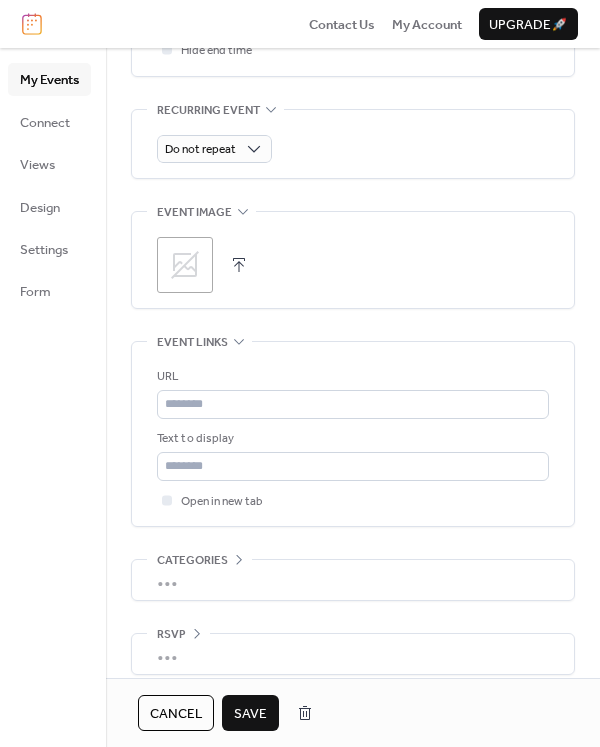 click 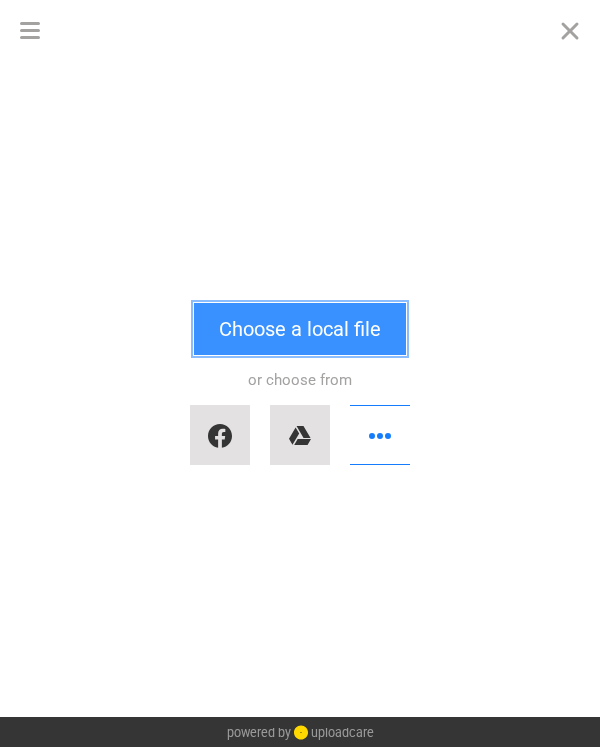 click on "Choose a local file" at bounding box center [300, 329] 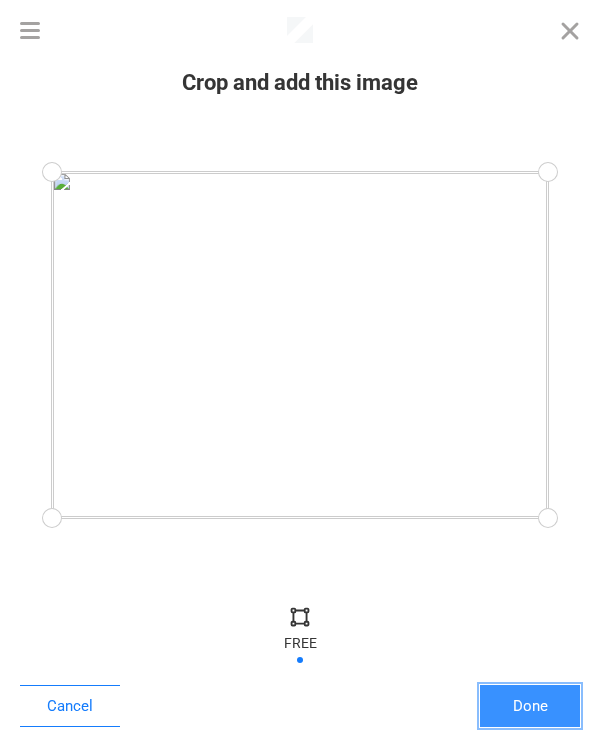 click on "Done" at bounding box center (530, 706) 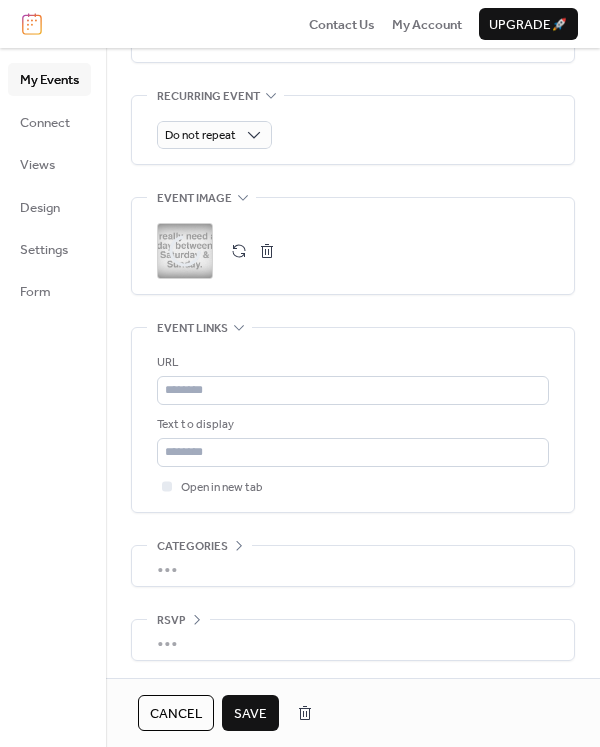 scroll, scrollTop: 917, scrollLeft: 0, axis: vertical 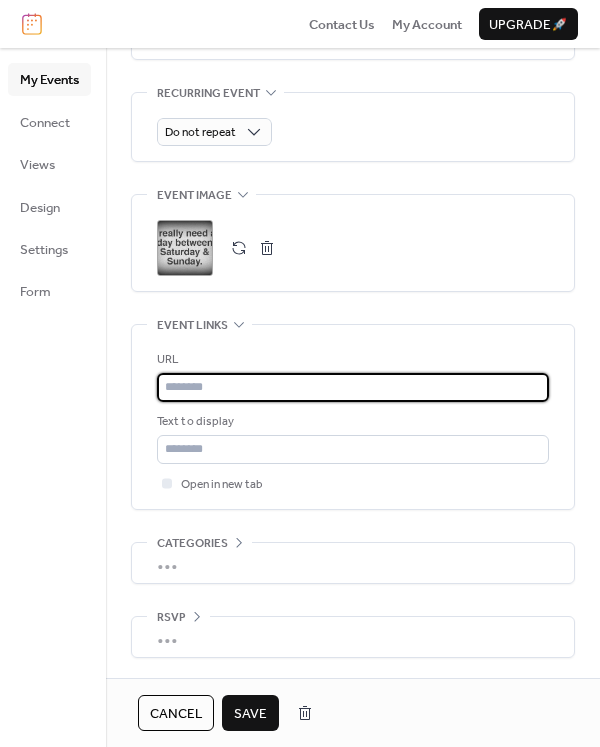 click at bounding box center [353, 387] 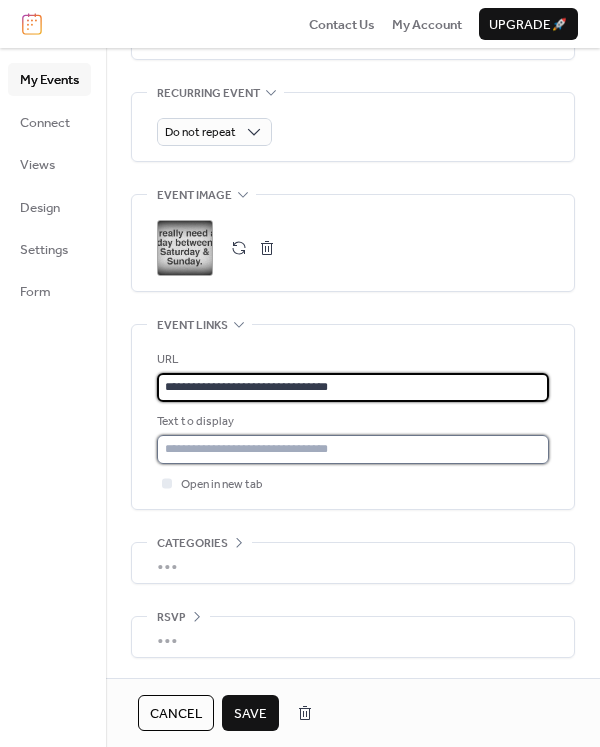 click at bounding box center (353, 449) 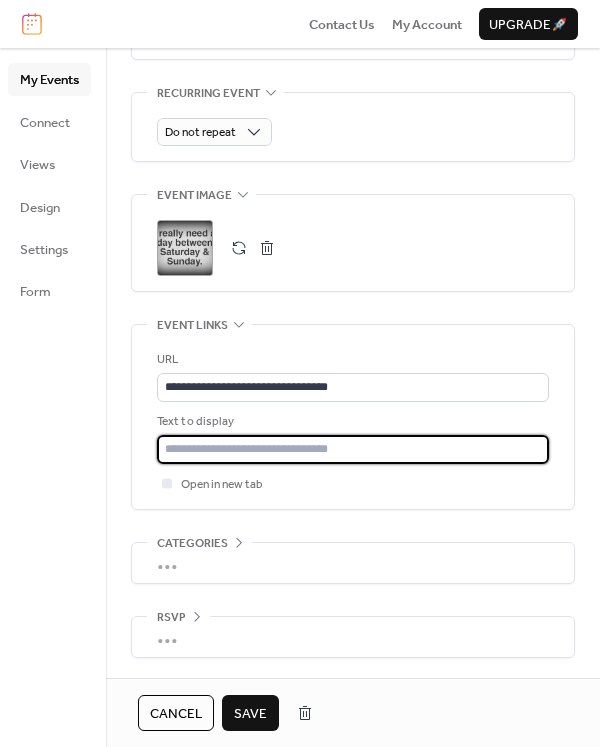 type on "**********" 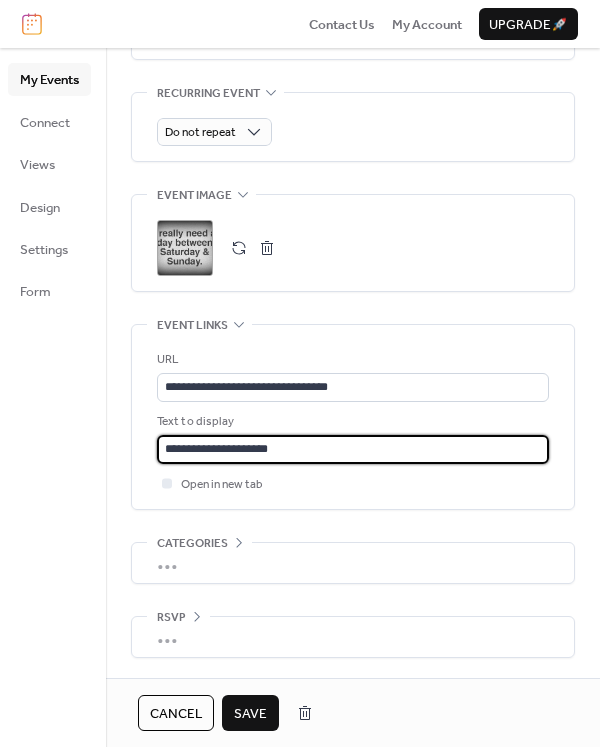 click on "Save" at bounding box center [250, 714] 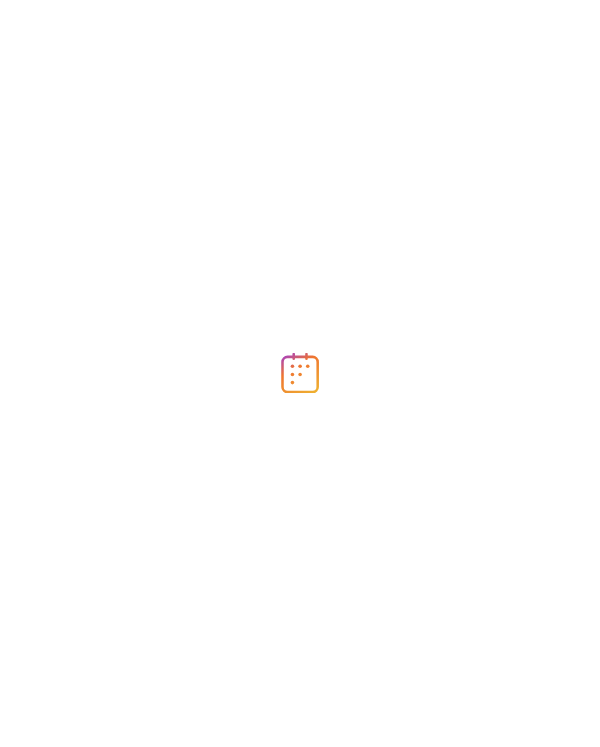 scroll, scrollTop: 0, scrollLeft: 0, axis: both 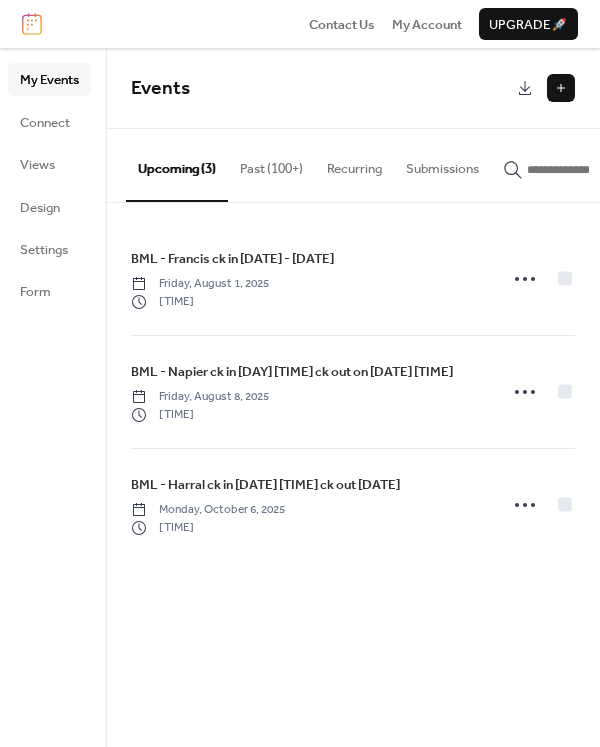 click on "BML - Francis ck in [DATE] - [DATE]" at bounding box center [232, 259] 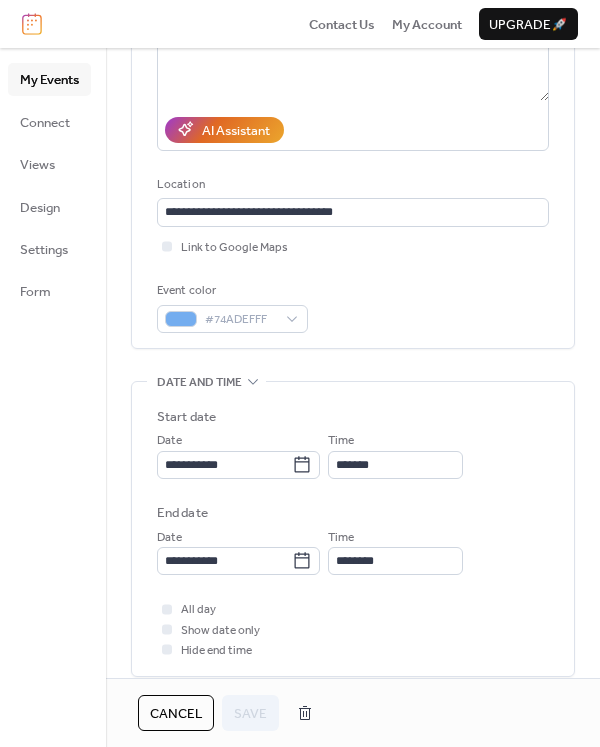 scroll, scrollTop: 400, scrollLeft: 0, axis: vertical 